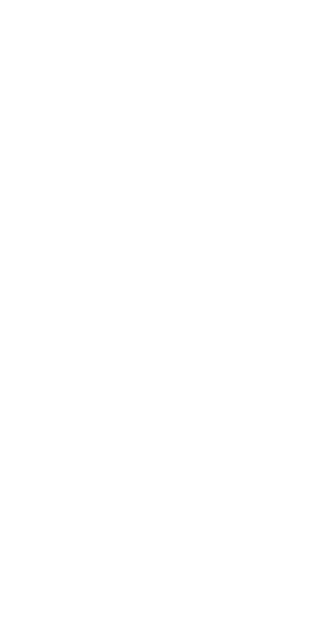 scroll, scrollTop: 0, scrollLeft: 0, axis: both 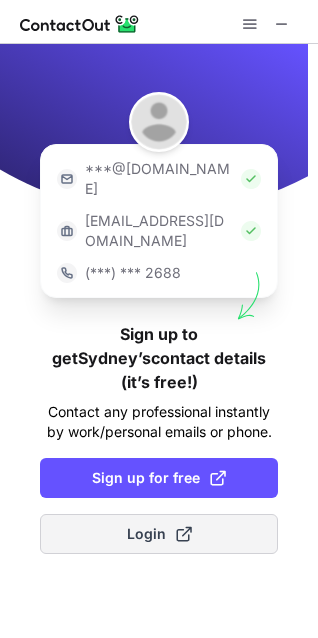 click on "Login" at bounding box center (159, 534) 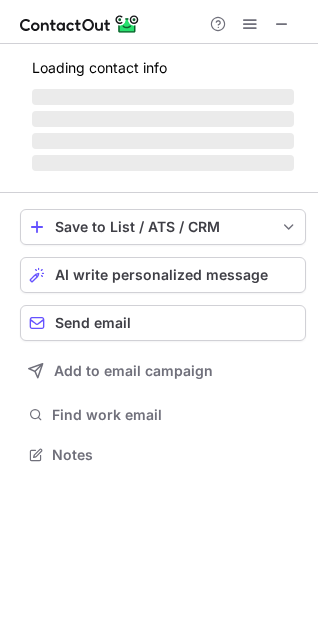scroll, scrollTop: 10, scrollLeft: 10, axis: both 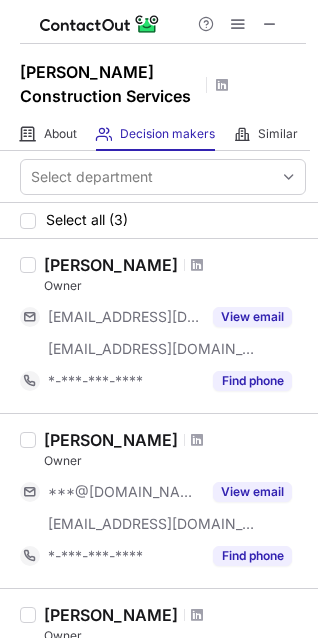 click on "Mark Armstrong" at bounding box center [111, 265] 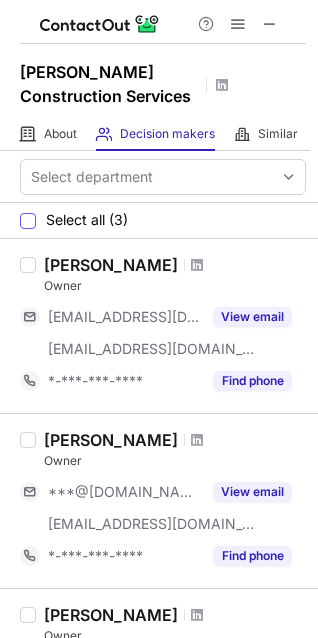 copy on "Armstrong" 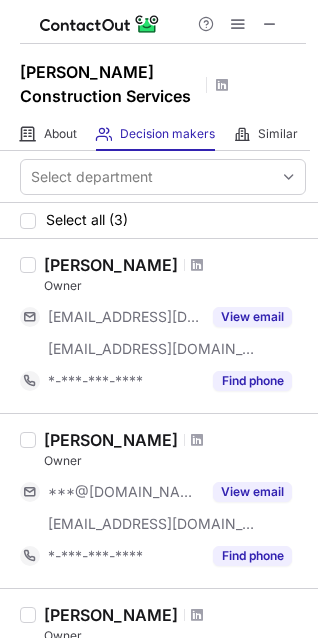 drag, startPoint x: 46, startPoint y: 264, endPoint x: 170, endPoint y: 266, distance: 124.01613 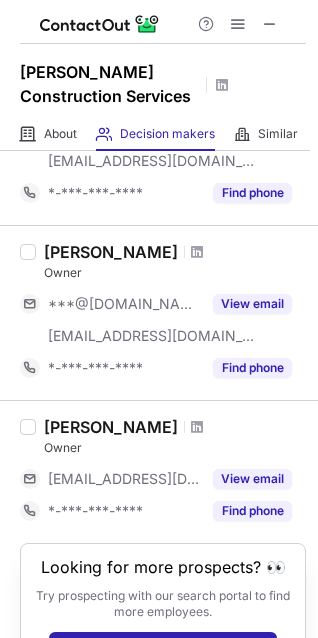scroll, scrollTop: 200, scrollLeft: 0, axis: vertical 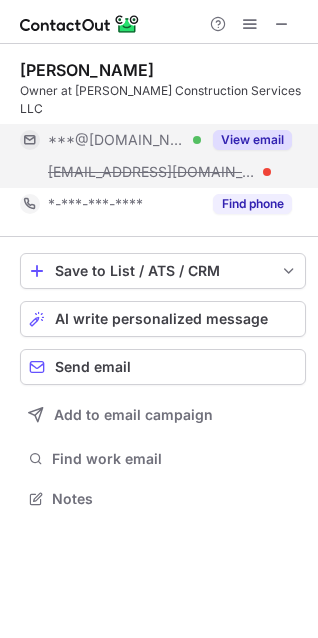 click on "View email" at bounding box center (252, 140) 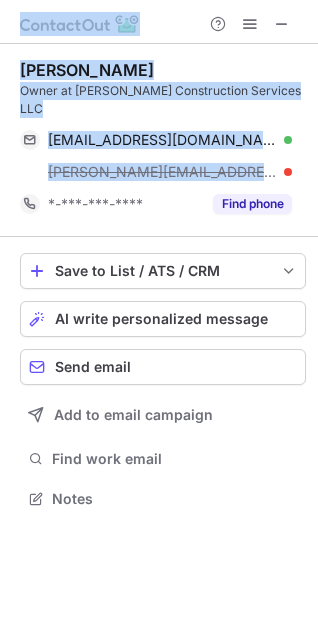 drag, startPoint x: 268, startPoint y: 150, endPoint x: -12, endPoint y: 139, distance: 280.21597 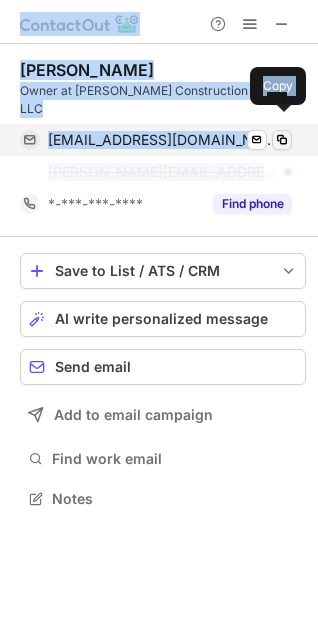 click at bounding box center (282, 140) 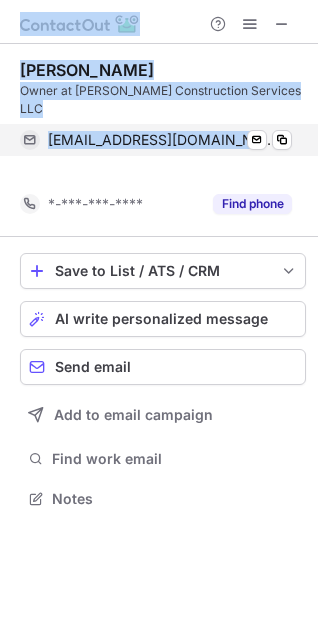 scroll, scrollTop: 435, scrollLeft: 318, axis: both 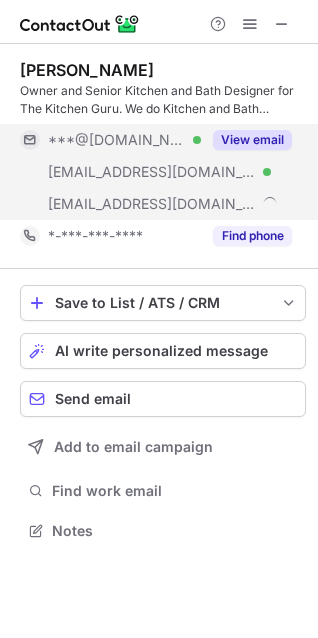 click on "View email" at bounding box center [252, 140] 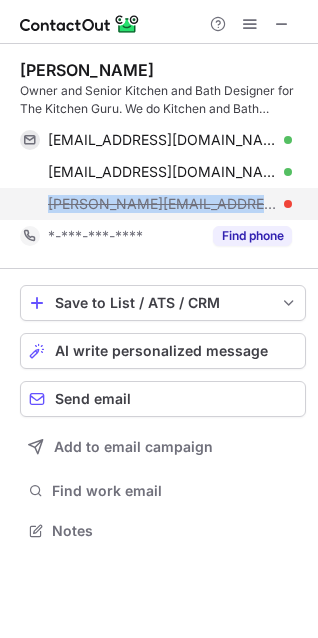drag, startPoint x: 210, startPoint y: 202, endPoint x: 12, endPoint y: 190, distance: 198.3633 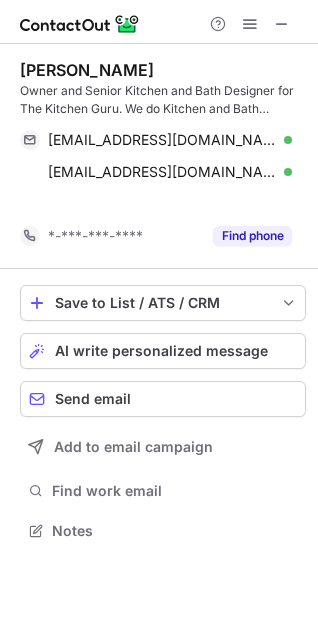 scroll, scrollTop: 485, scrollLeft: 318, axis: both 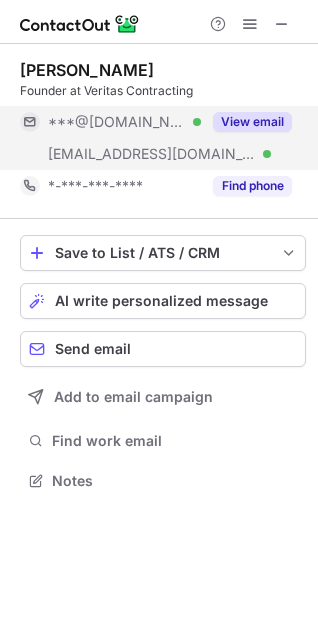 click on "View email" at bounding box center [252, 122] 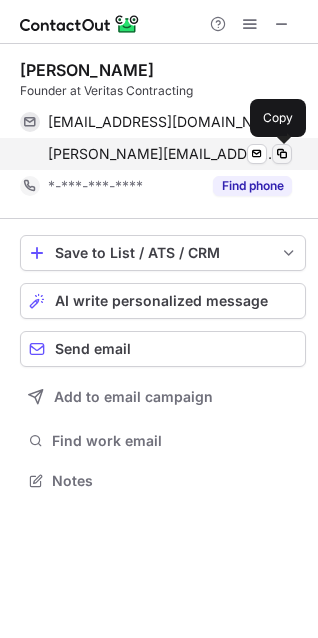 click at bounding box center (282, 154) 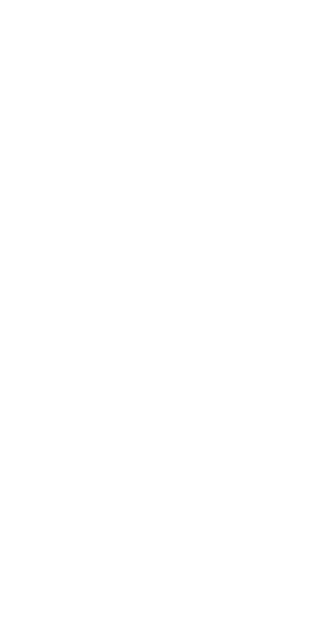 scroll, scrollTop: 0, scrollLeft: 0, axis: both 